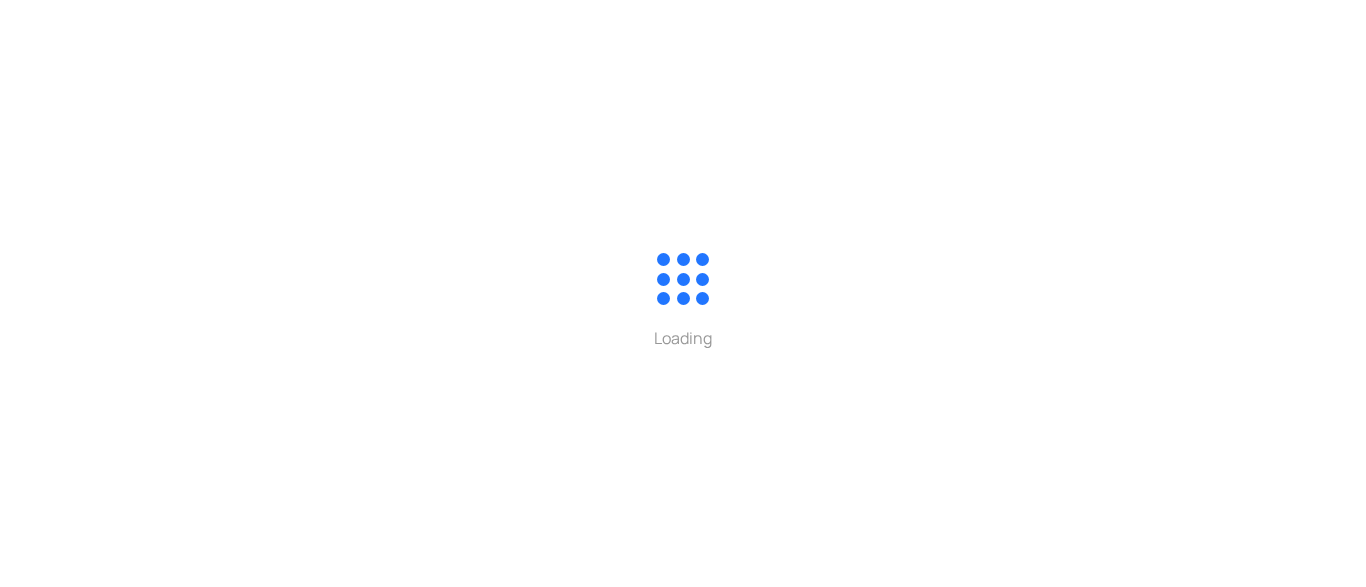 scroll, scrollTop: 0, scrollLeft: 0, axis: both 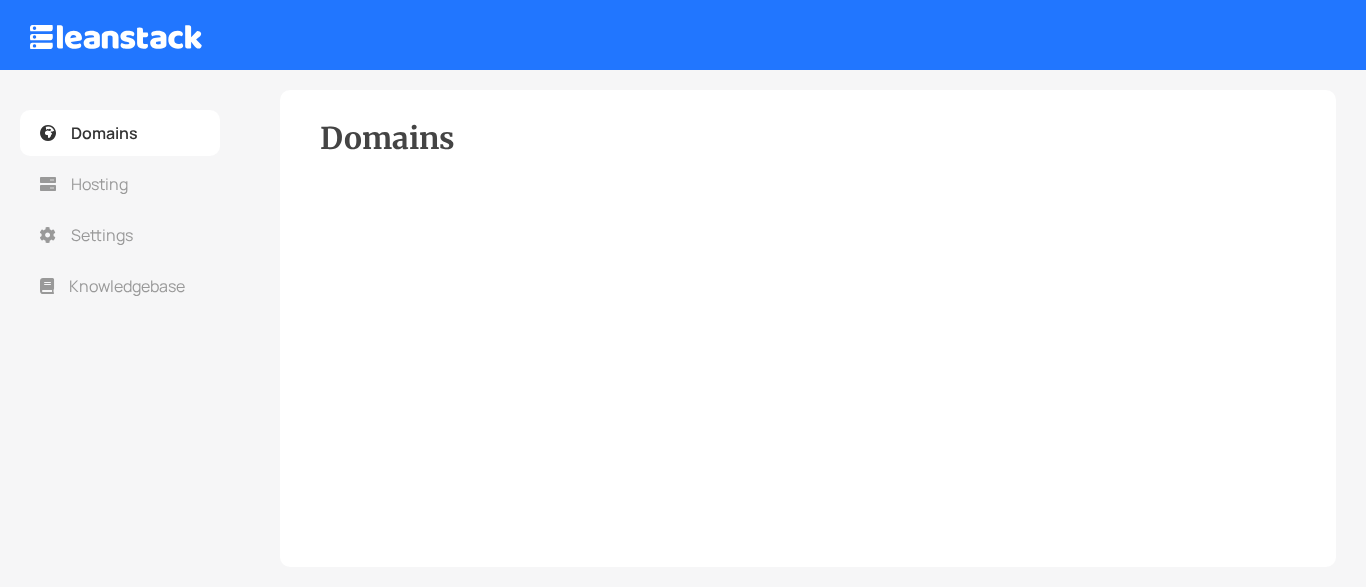 click on "Domains" at bounding box center (808, 150) 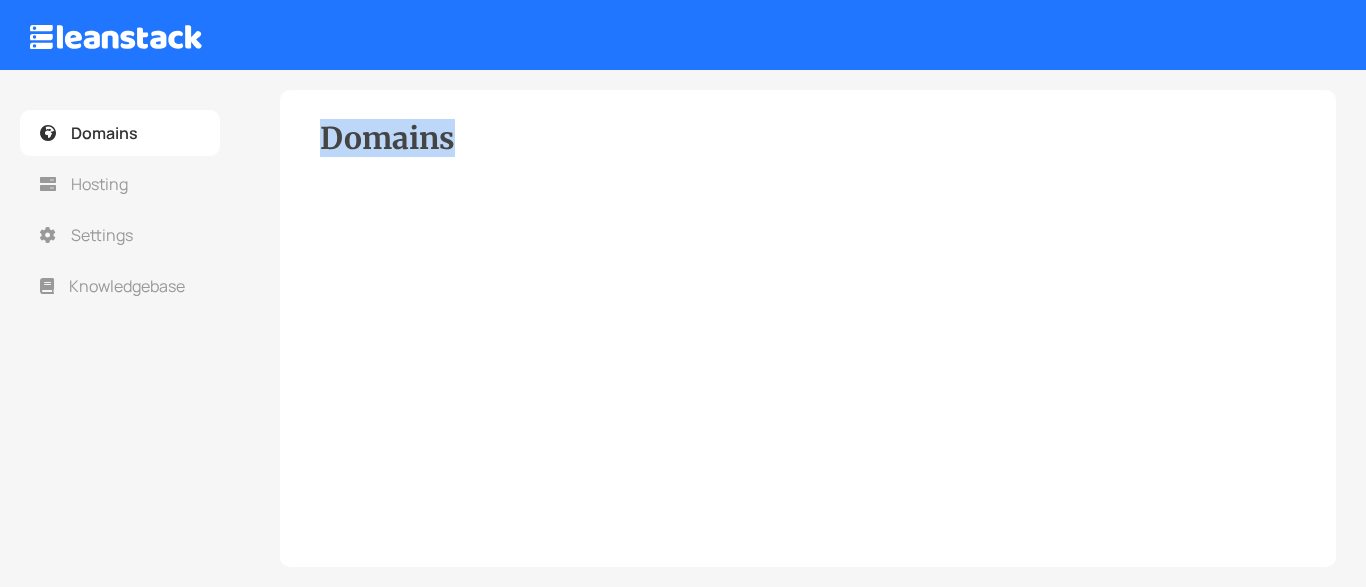 click on "Domains" at bounding box center [808, 328] 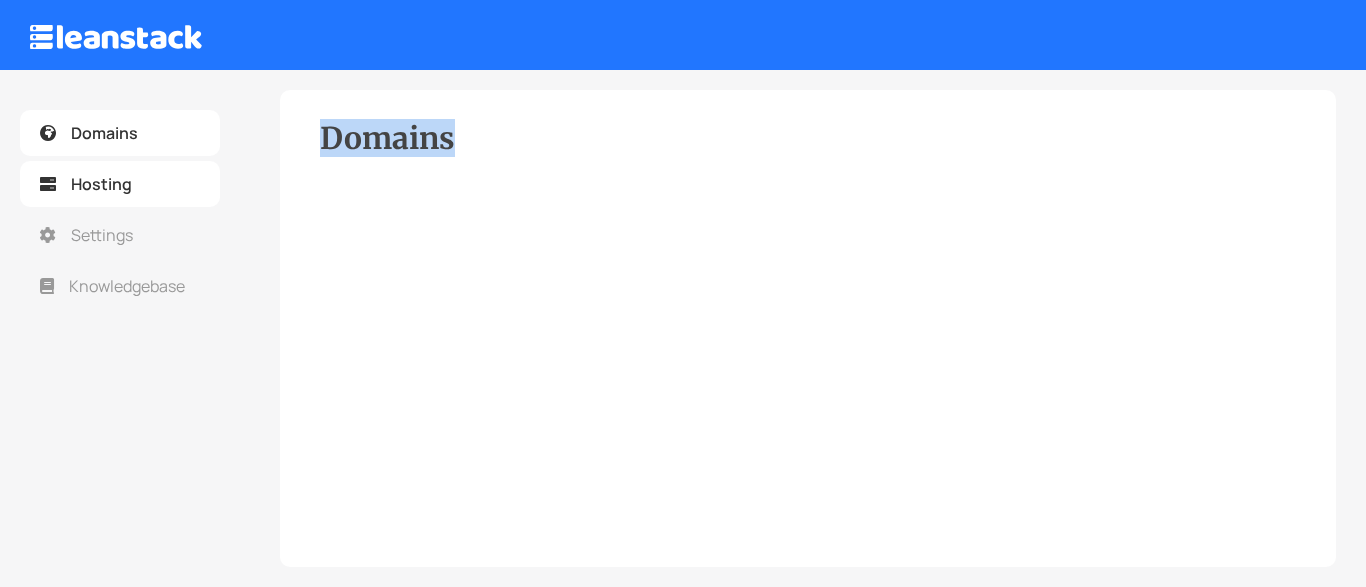 click on "Hosting" at bounding box center (101, 184) 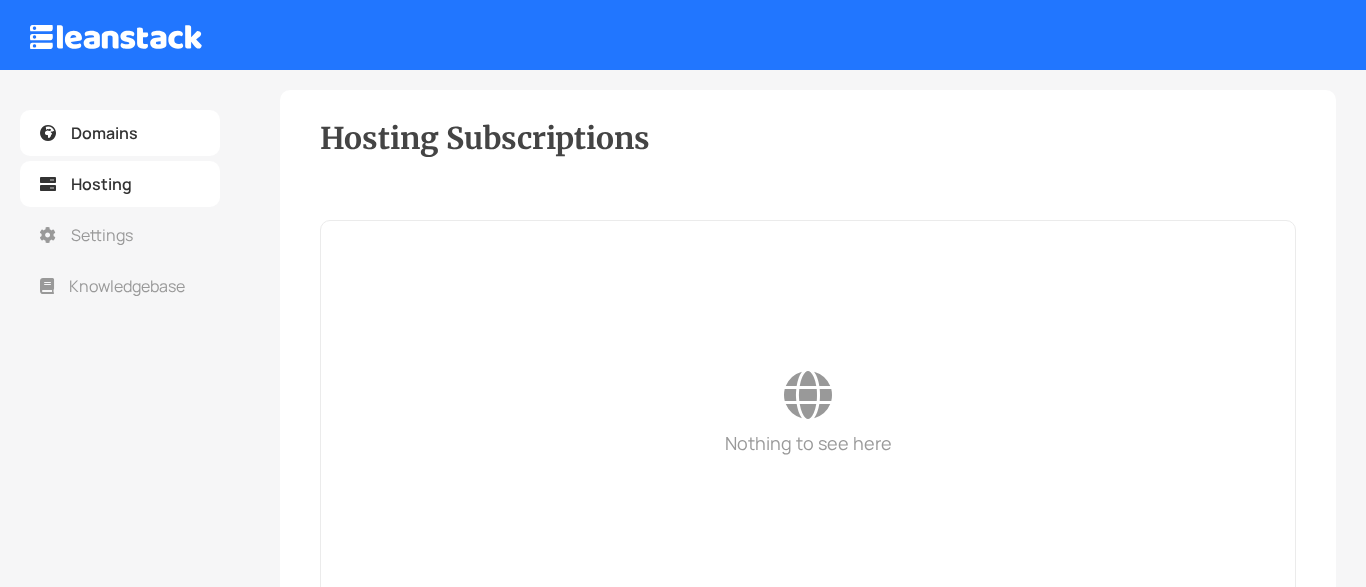 click on "Domains" at bounding box center (120, 133) 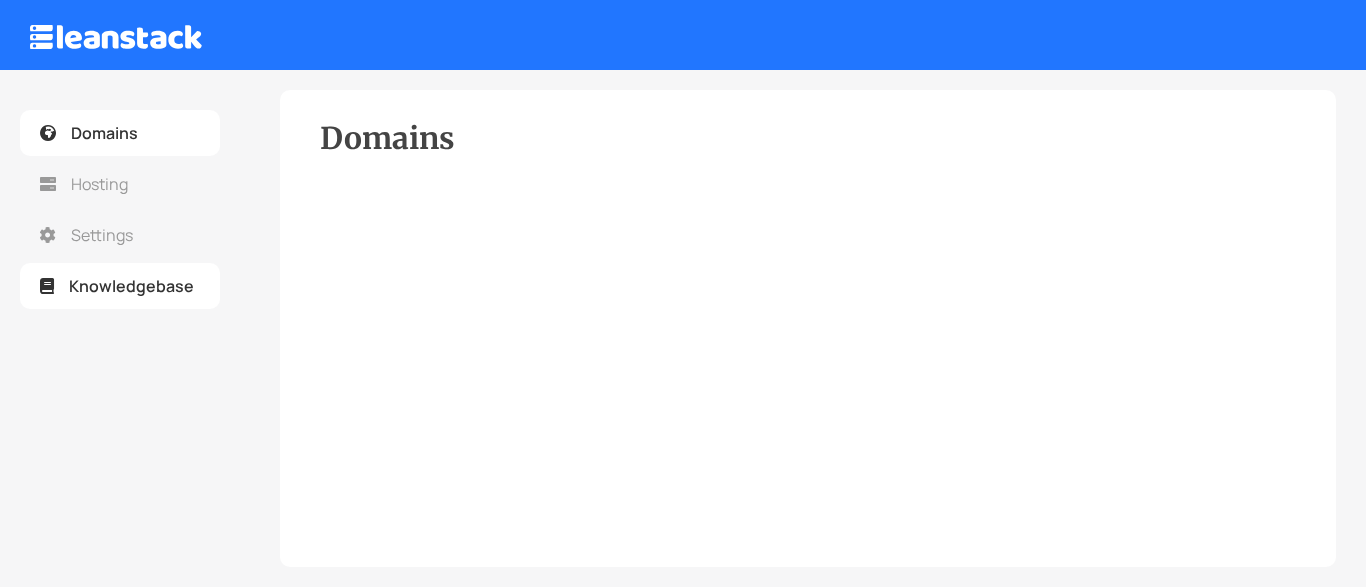 click on "Knowledgebase" at bounding box center (120, 286) 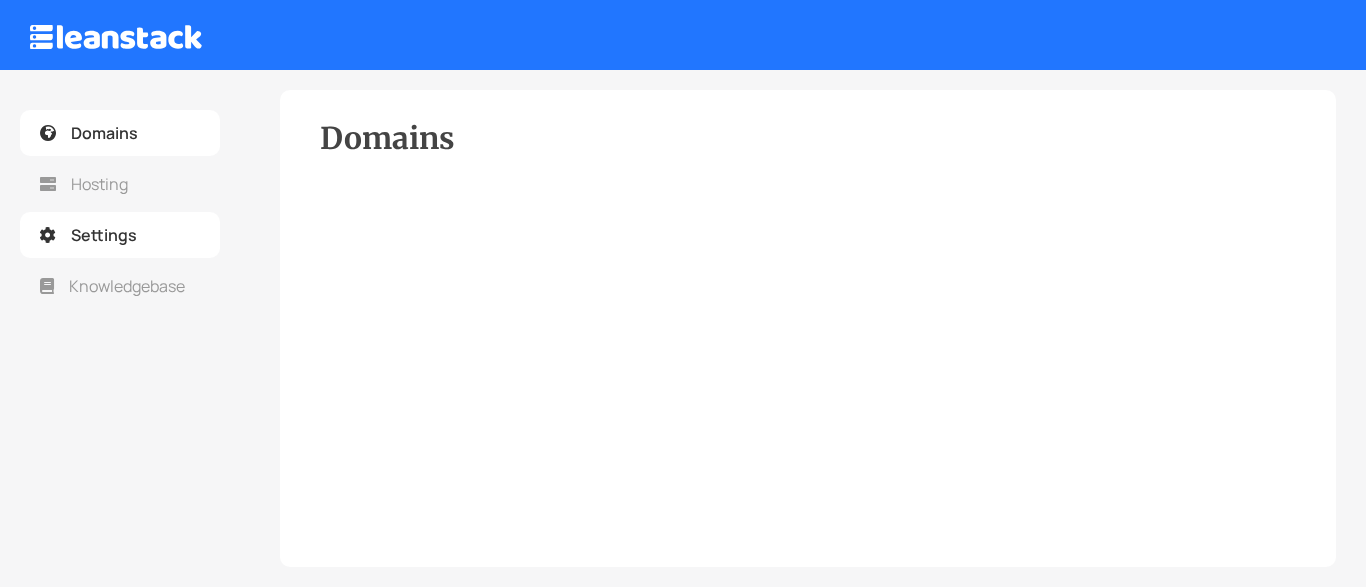 click on "Settings" at bounding box center (104, 235) 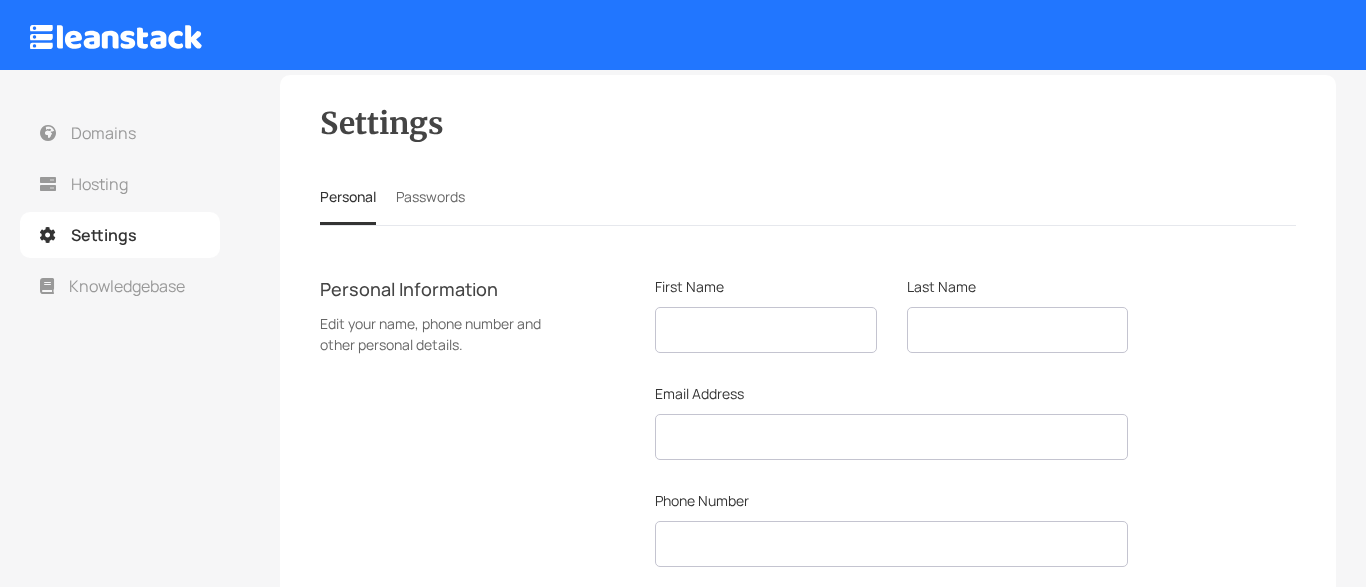 scroll, scrollTop: 0, scrollLeft: 0, axis: both 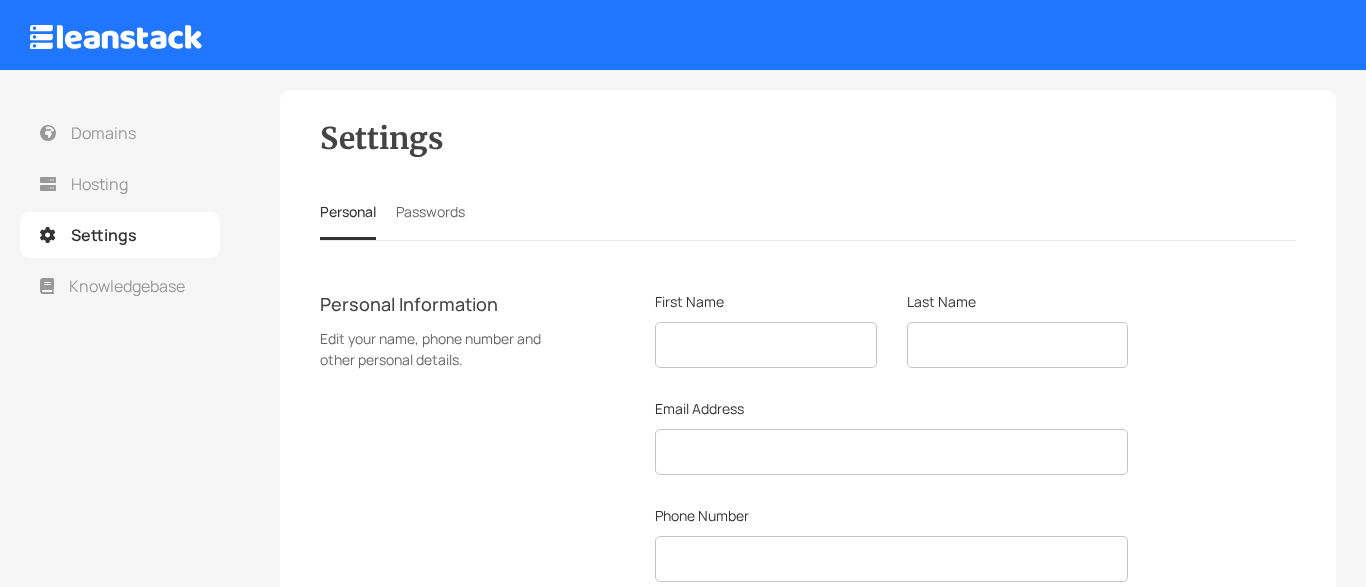 click on "Passwords" at bounding box center [430, 211] 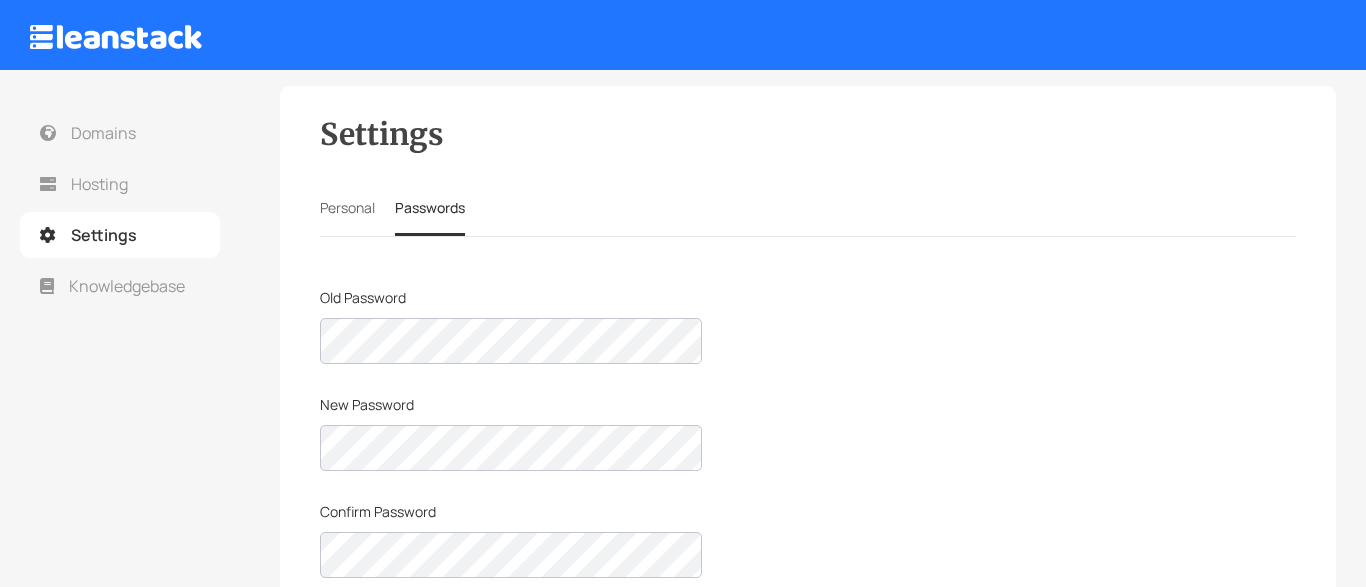 scroll, scrollTop: 0, scrollLeft: 0, axis: both 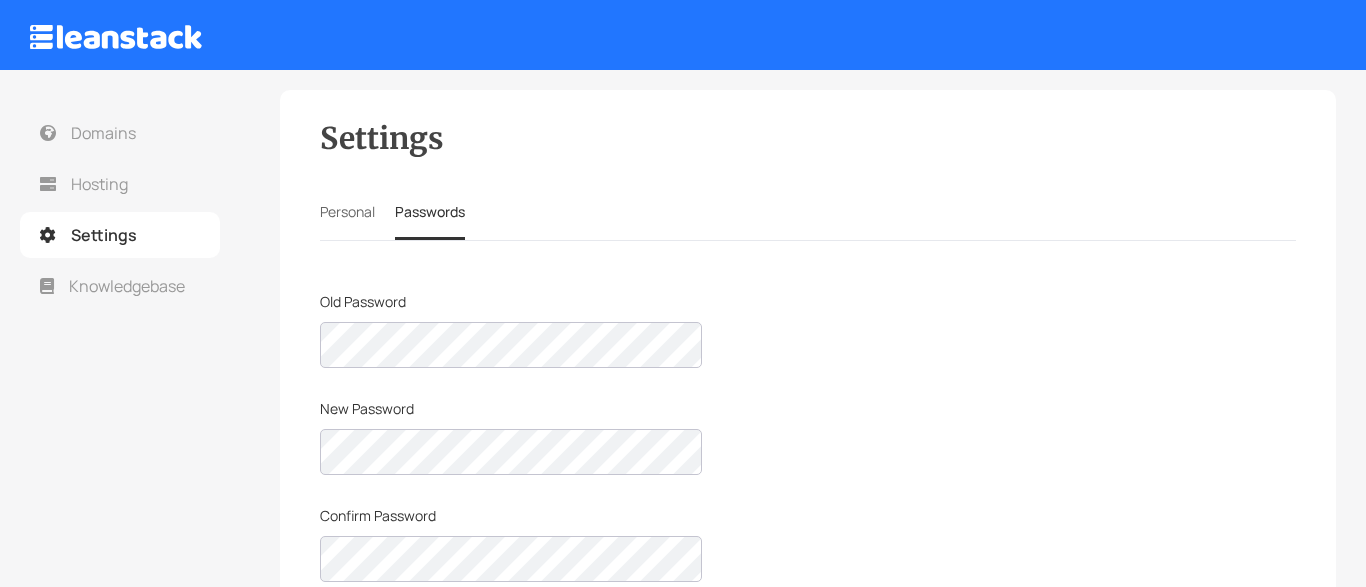 click on "Personal" at bounding box center (347, 211) 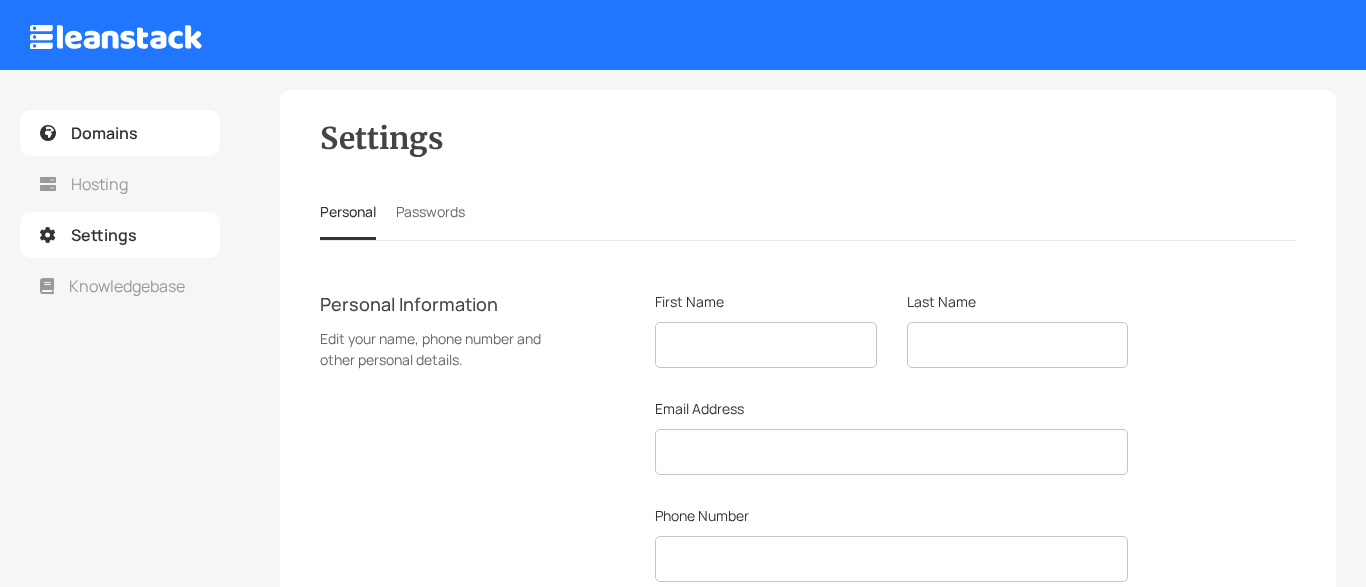 click on "Domains" at bounding box center [104, 133] 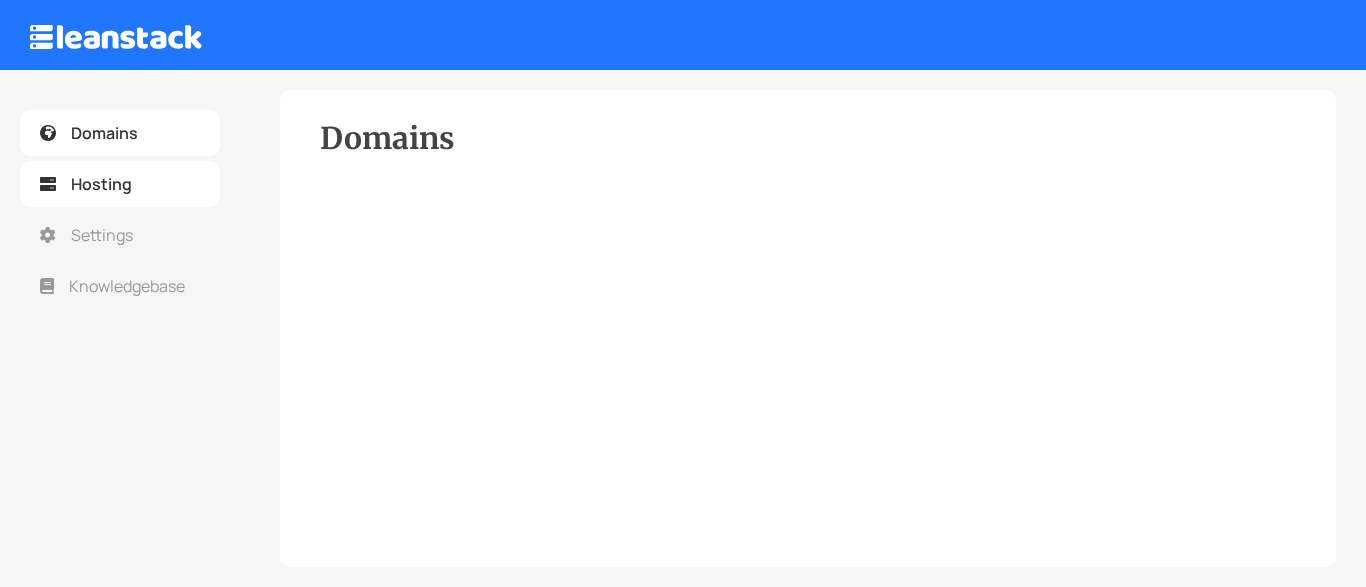 click on "Hosting" at bounding box center (101, 184) 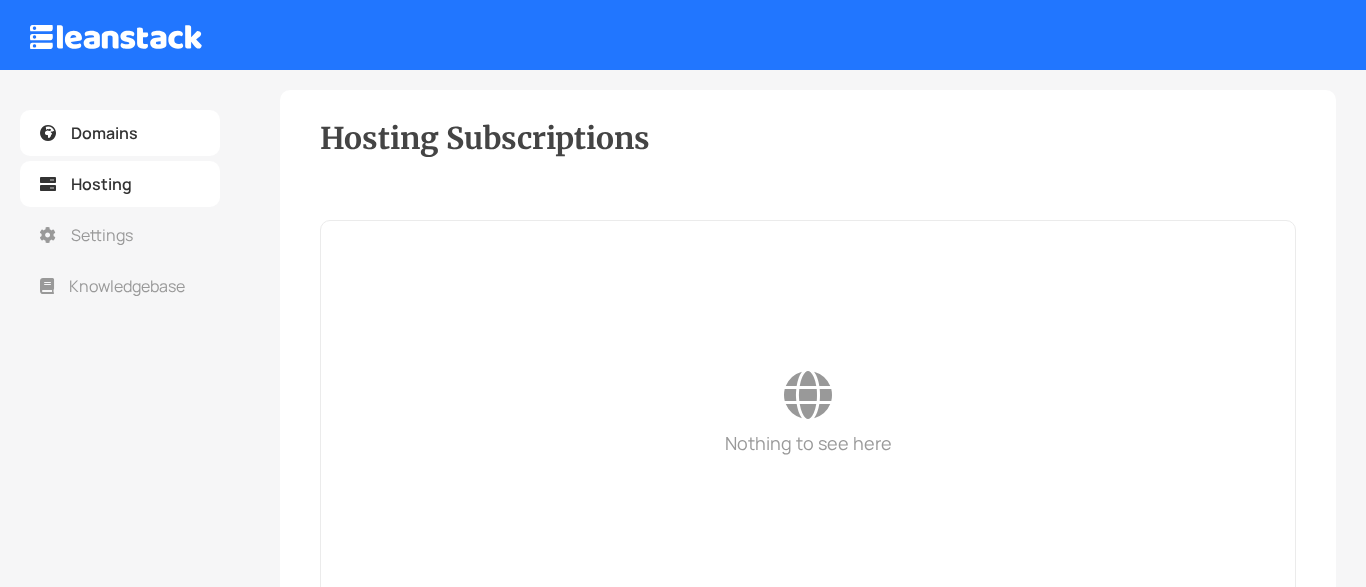 click on "Domains" at bounding box center [120, 133] 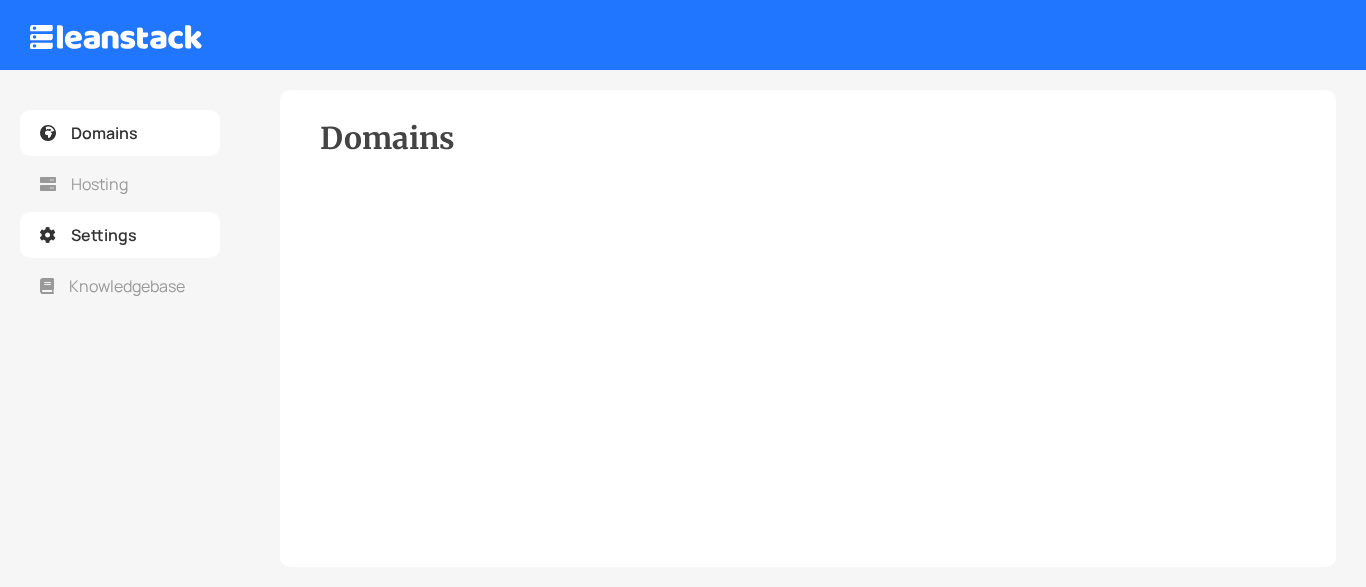 click on "Settings" at bounding box center (104, 235) 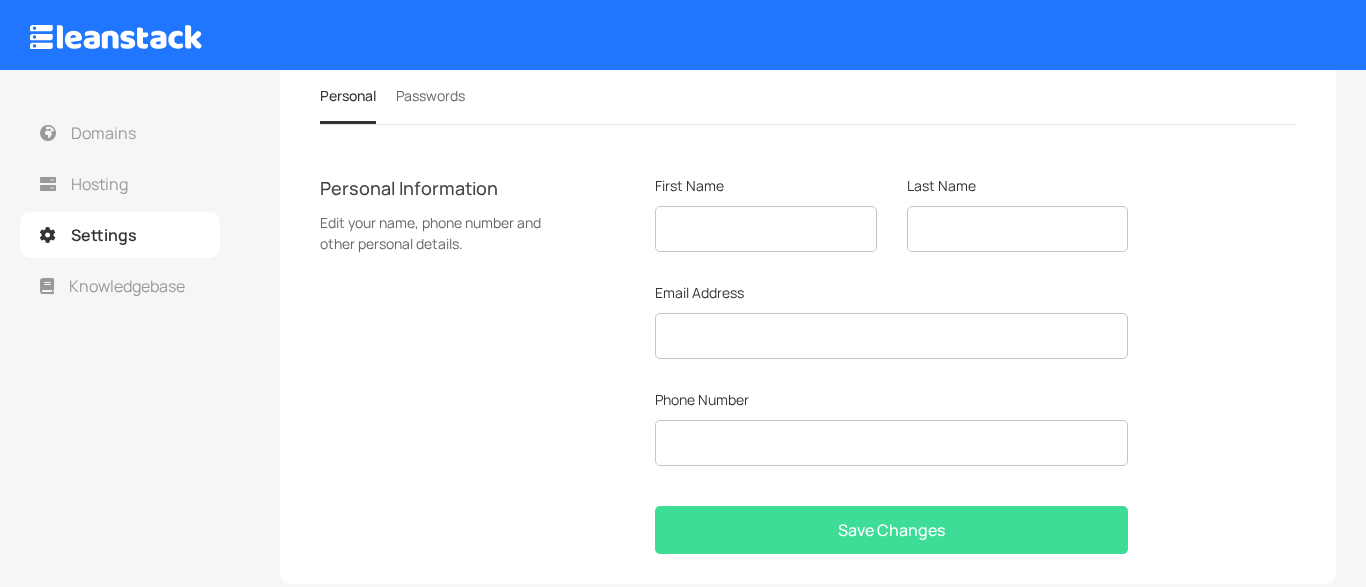 scroll, scrollTop: 150, scrollLeft: 0, axis: vertical 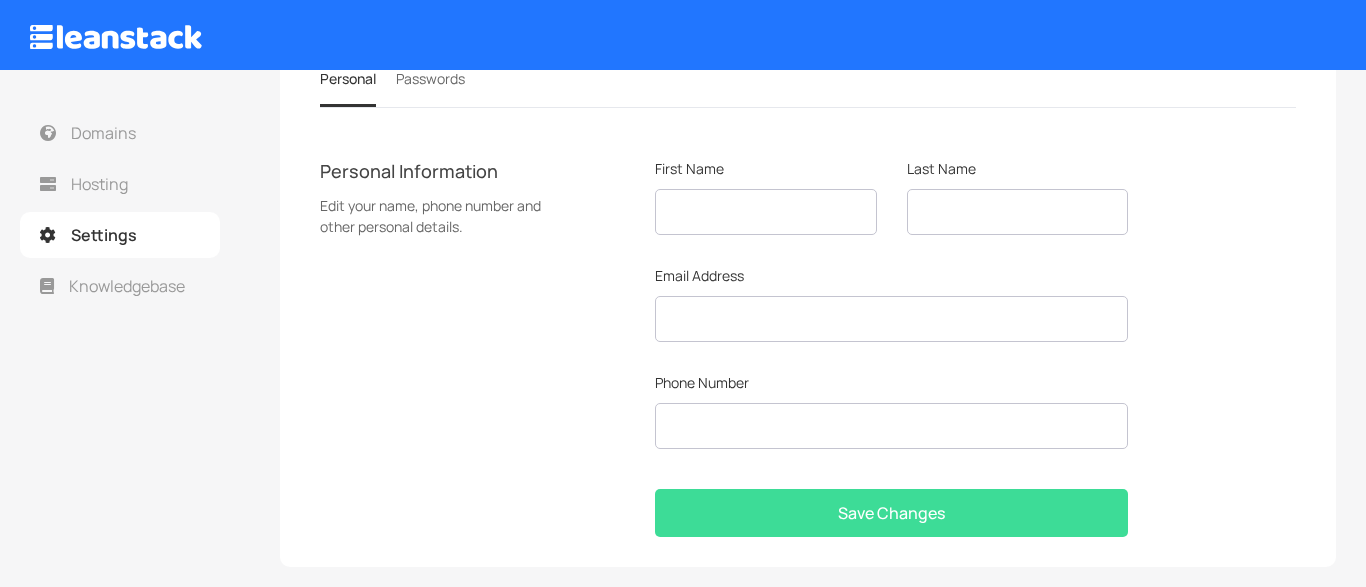 click on "Settings" at bounding box center [104, 235] 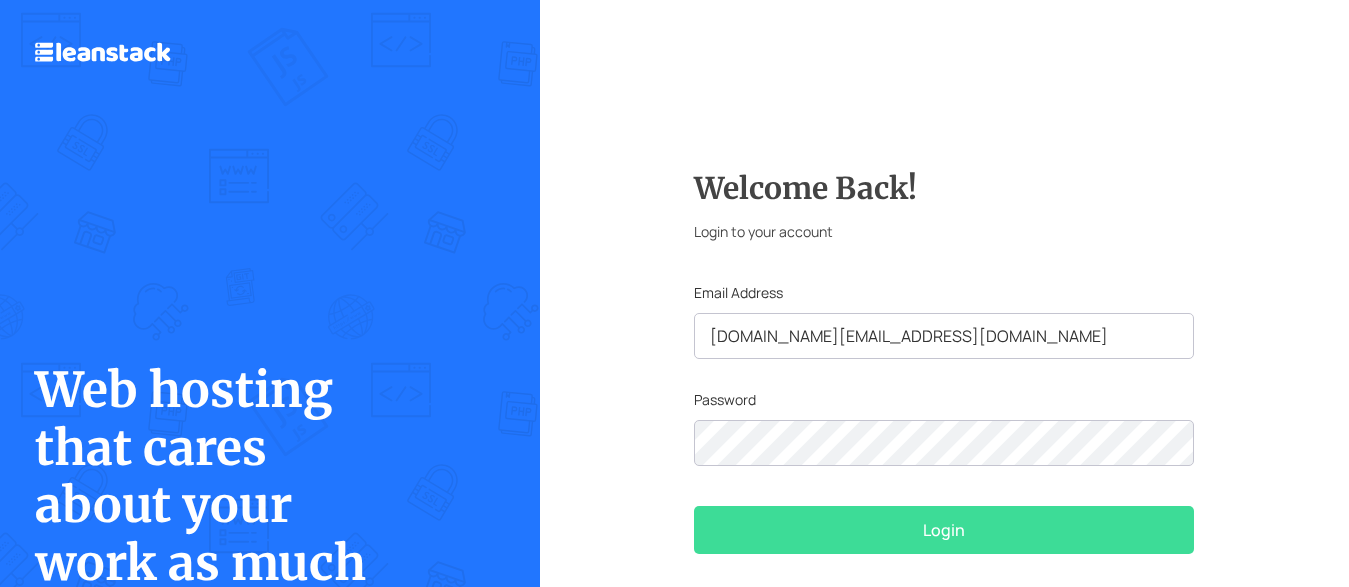 scroll, scrollTop: 0, scrollLeft: 0, axis: both 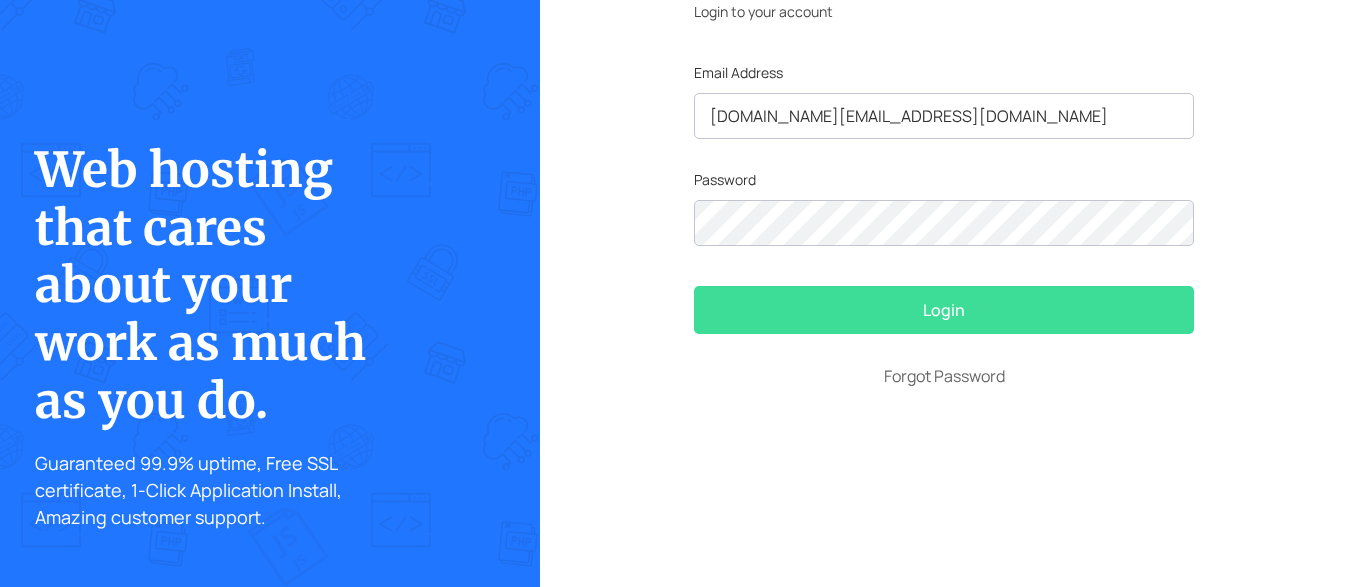 click on "Login" at bounding box center [944, 310] 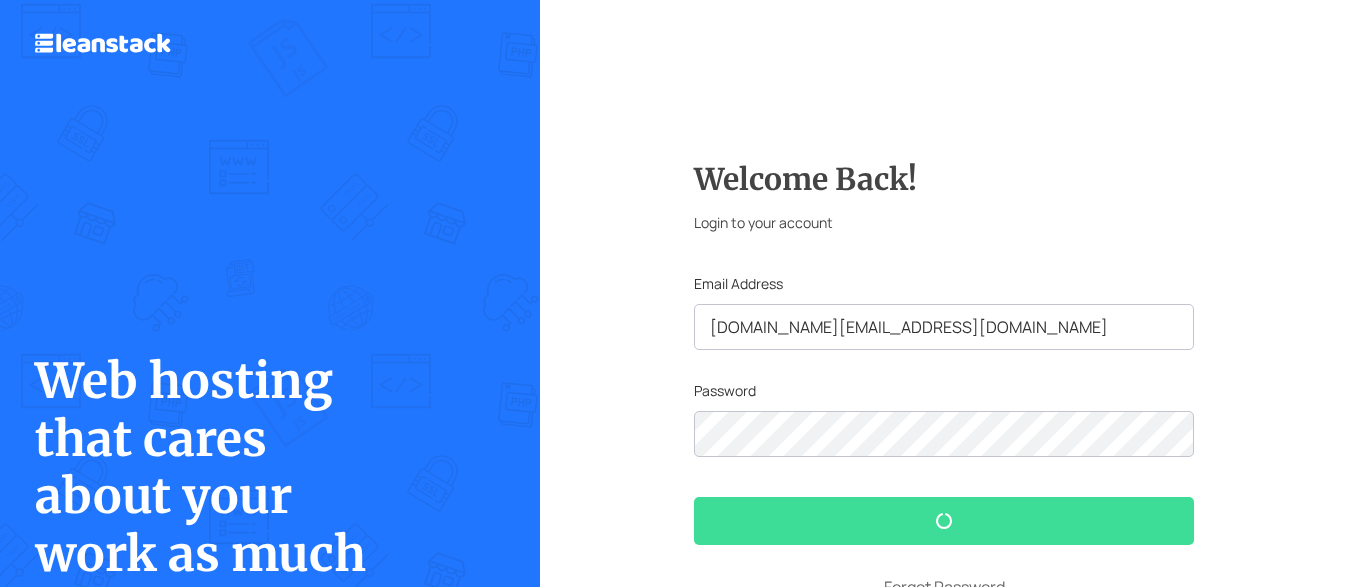 scroll, scrollTop: 0, scrollLeft: 0, axis: both 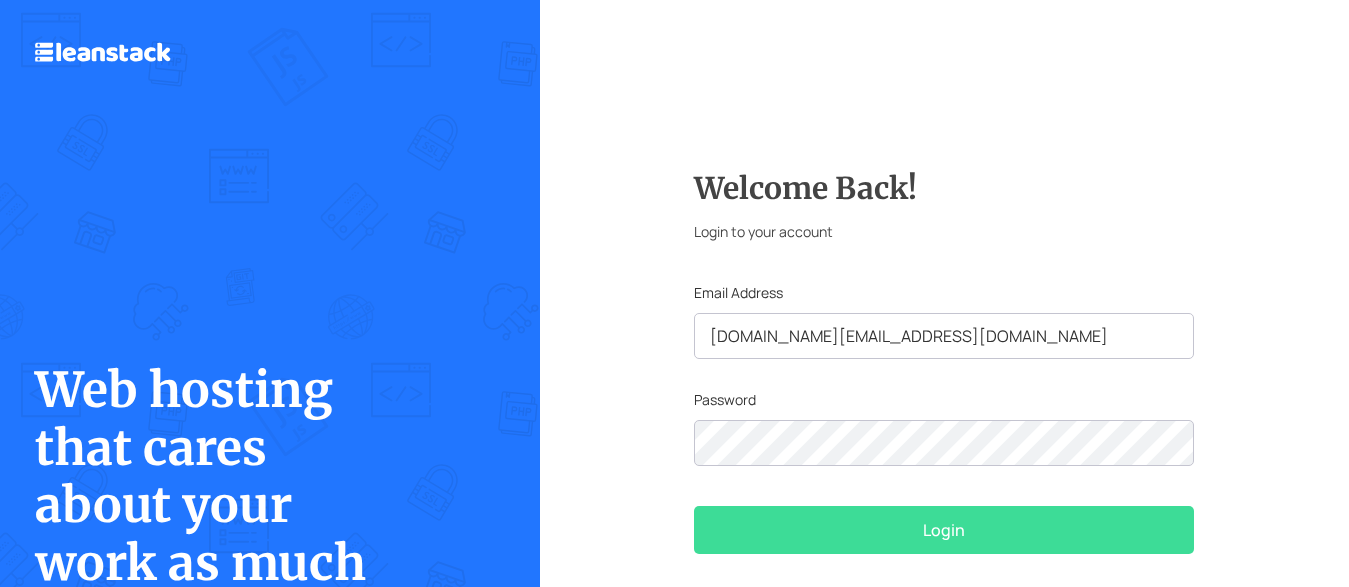 click on "Login to your account" at bounding box center (944, 231) 